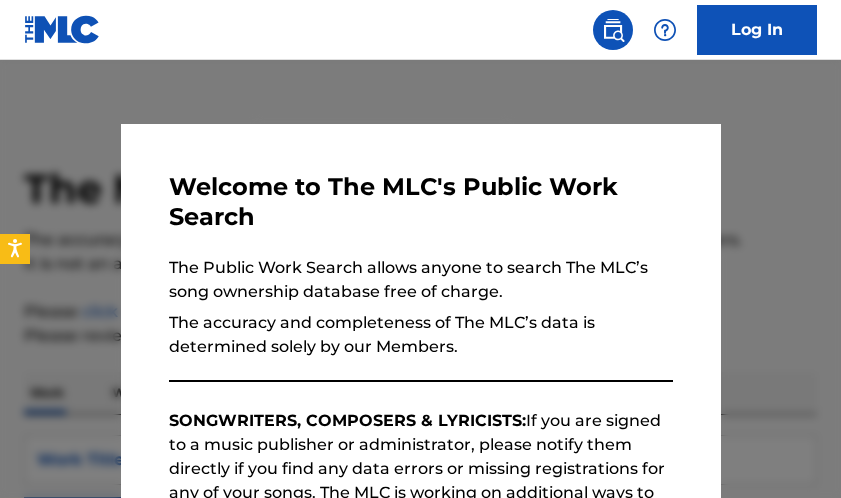 click at bounding box center [420, 309] 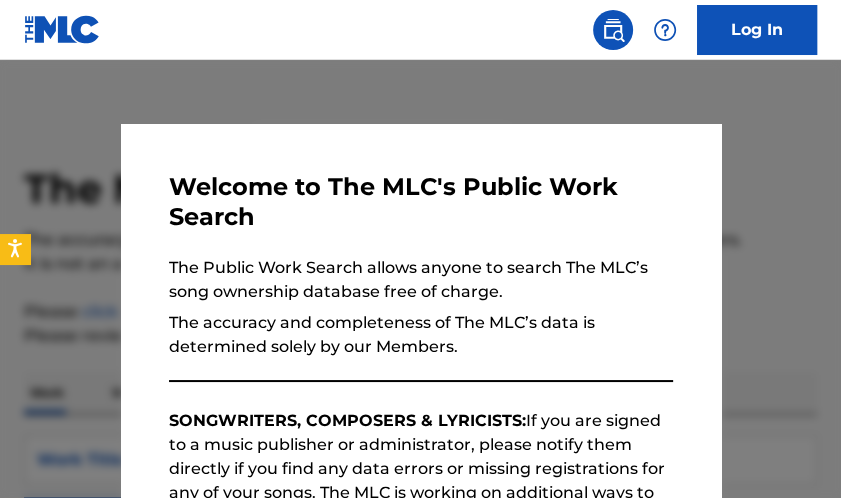 scroll, scrollTop: 0, scrollLeft: 0, axis: both 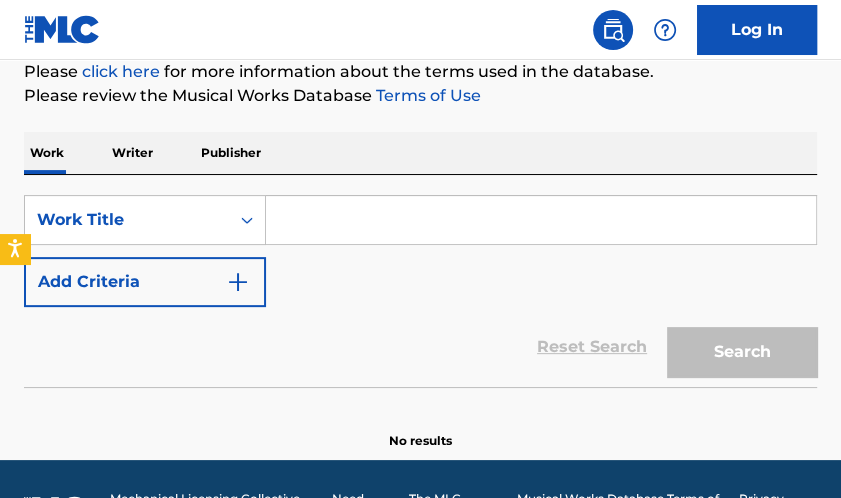 click at bounding box center (541, 220) 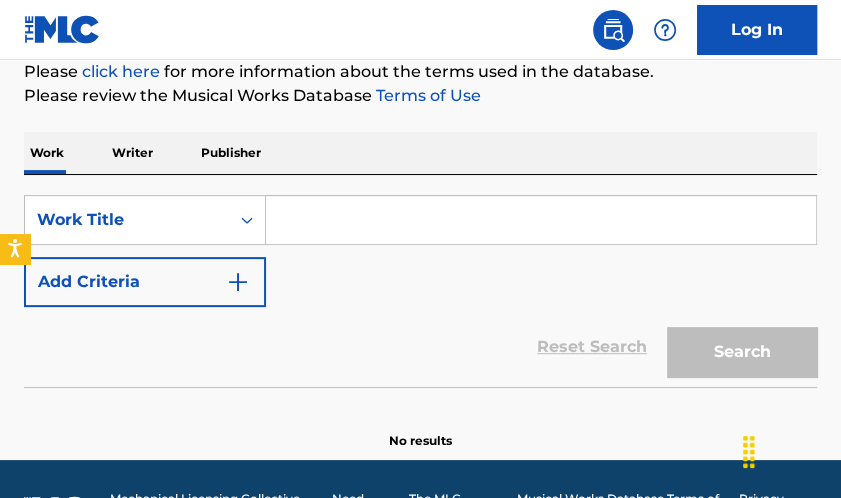 paste on "[TITLE] [TITLE]" 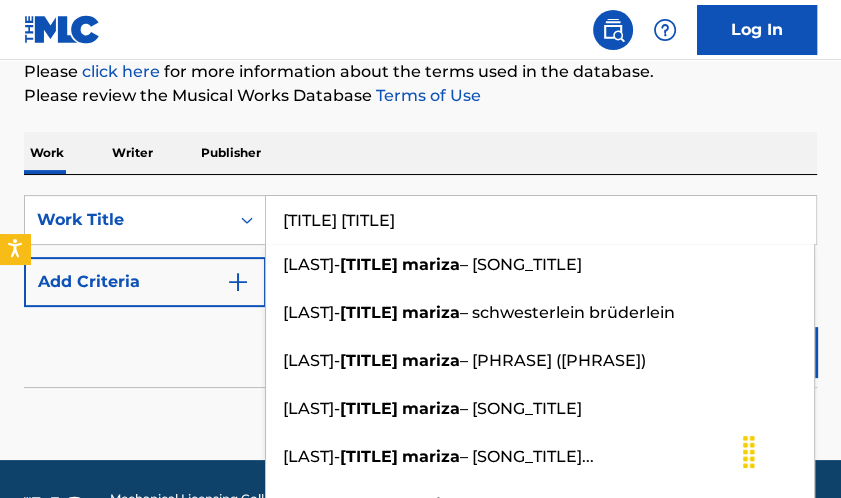 click on "[TITLE] [TITLE]" at bounding box center (541, 220) 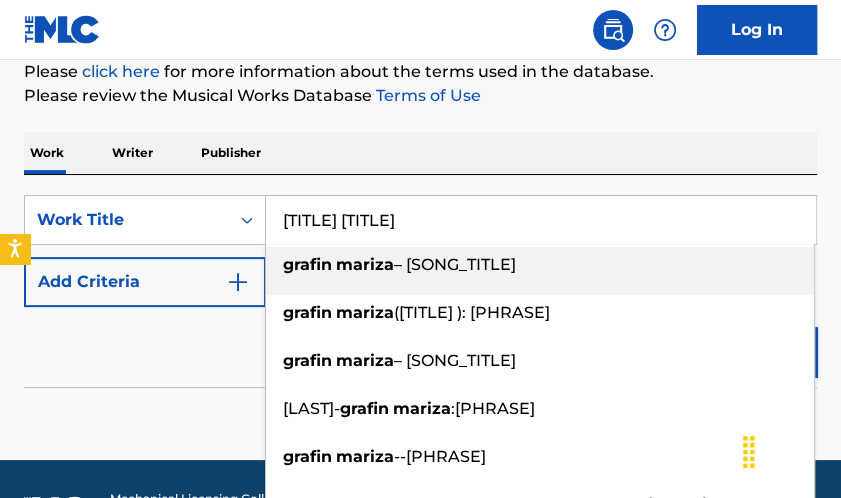 type on "[TITLE] [TITLE]" 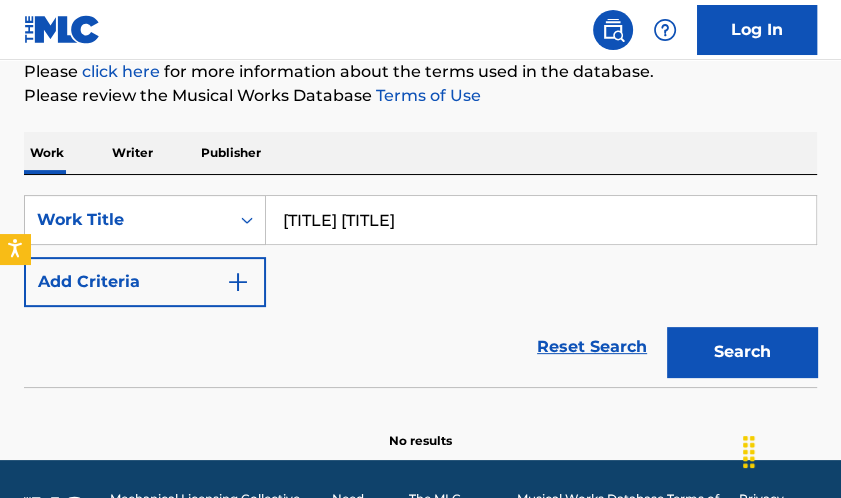 click at bounding box center (238, 282) 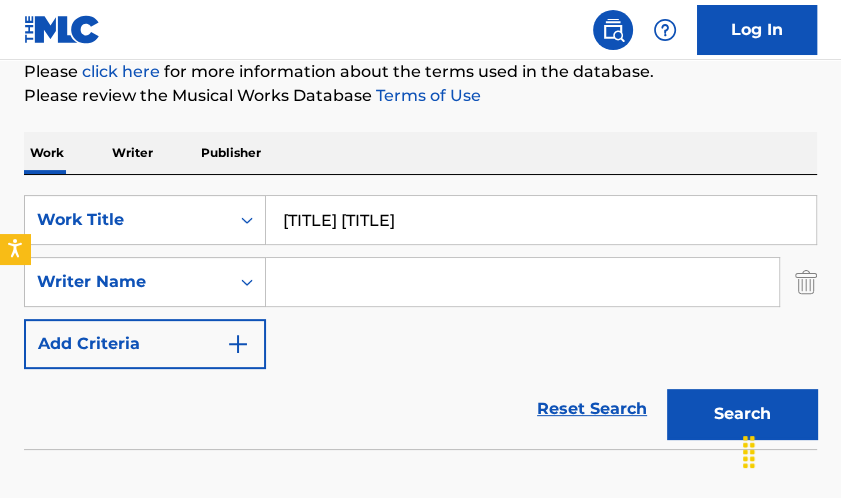 click at bounding box center [522, 282] 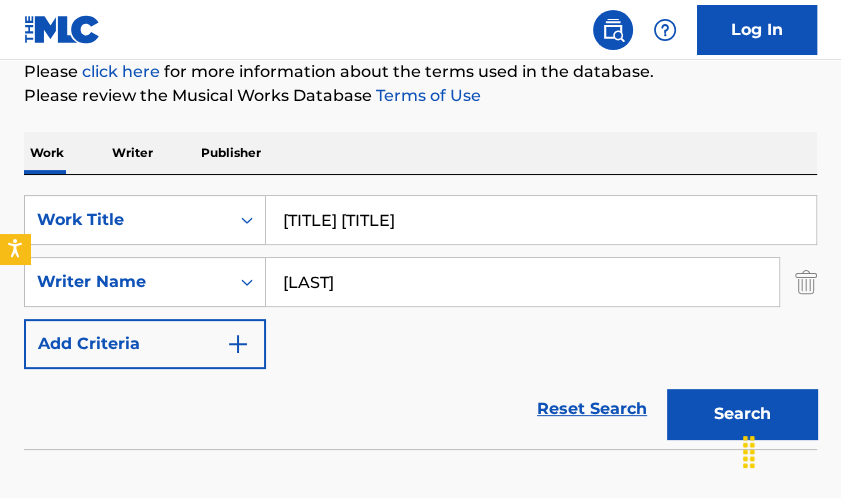 type on "[LAST]" 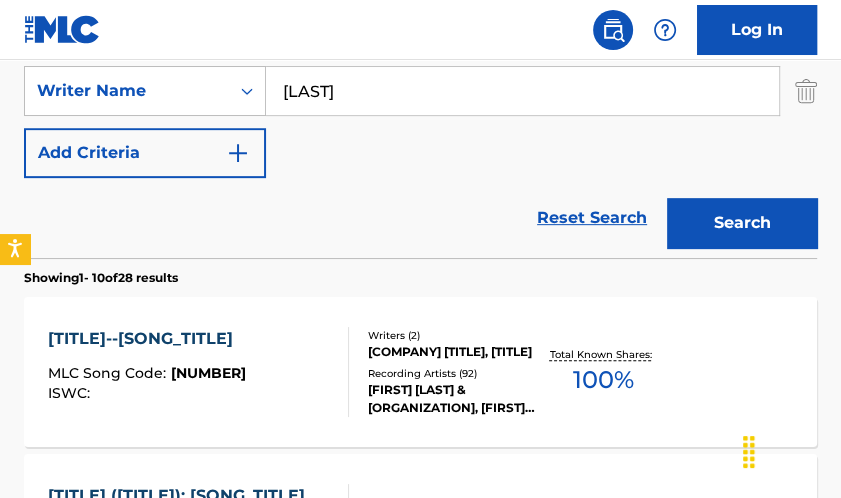 scroll, scrollTop: 560, scrollLeft: 0, axis: vertical 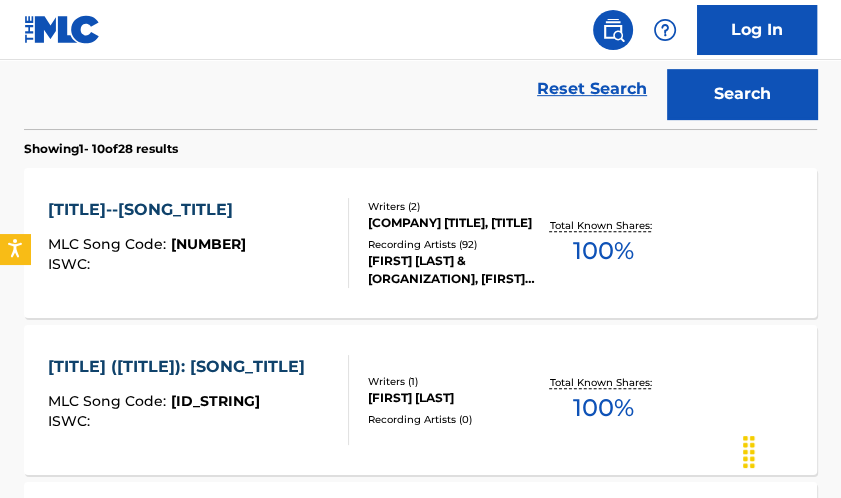 click on "[TITLE]--[SONG_TITLE]" at bounding box center [147, 210] 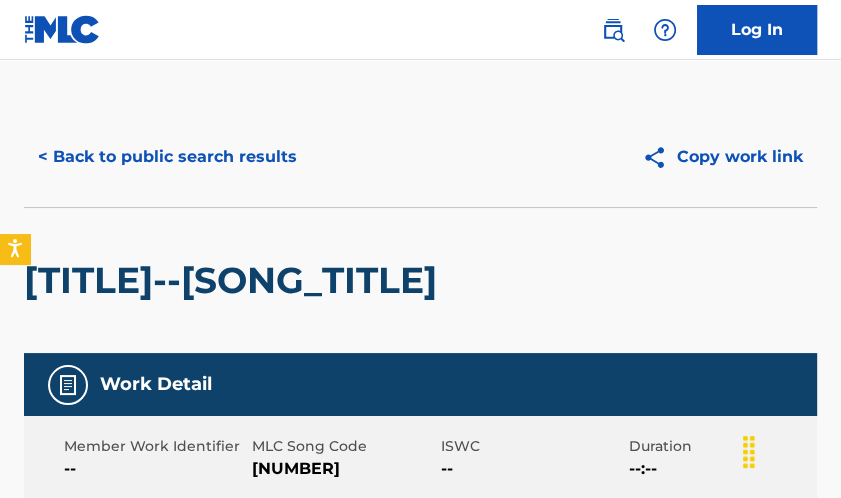 scroll, scrollTop: 0, scrollLeft: 0, axis: both 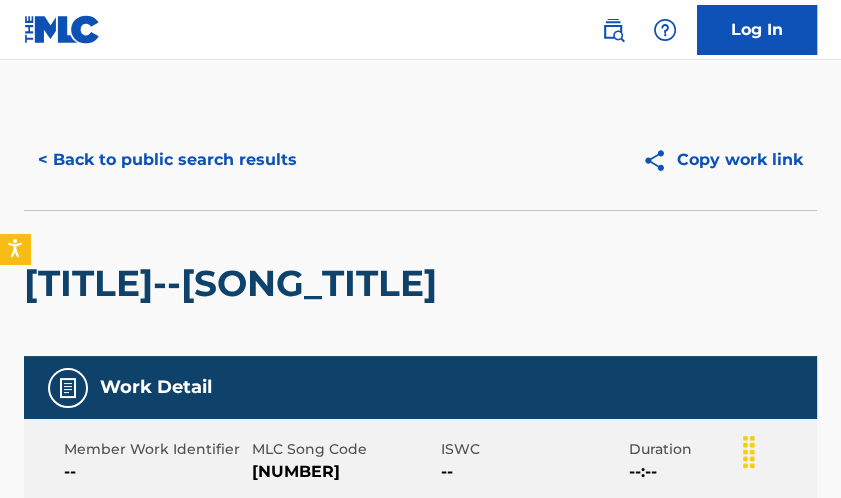 click on "< Back to public search results" at bounding box center (167, 160) 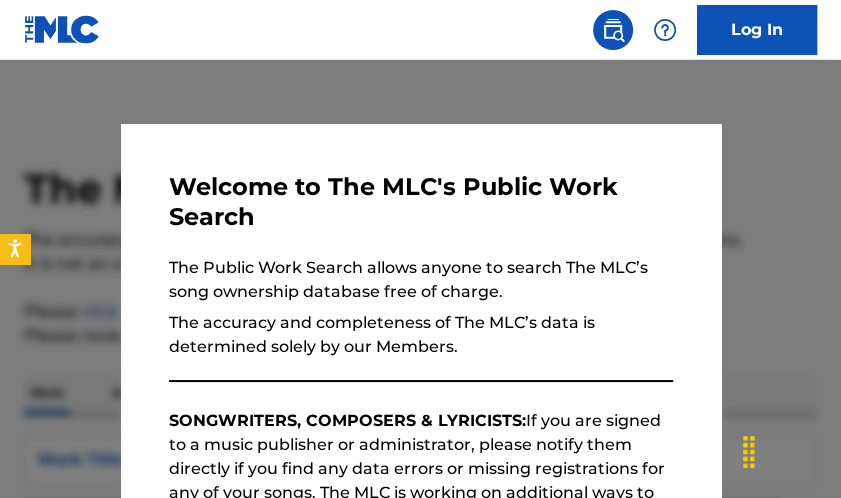 scroll, scrollTop: 673, scrollLeft: 0, axis: vertical 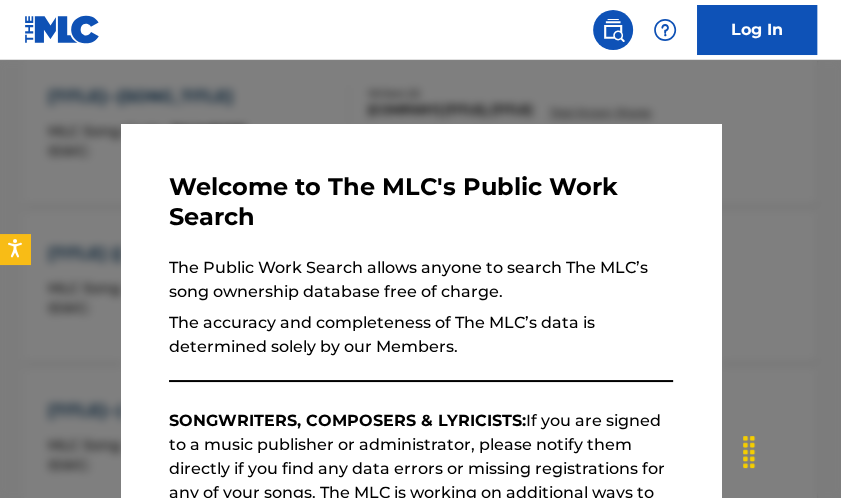 click at bounding box center (420, 309) 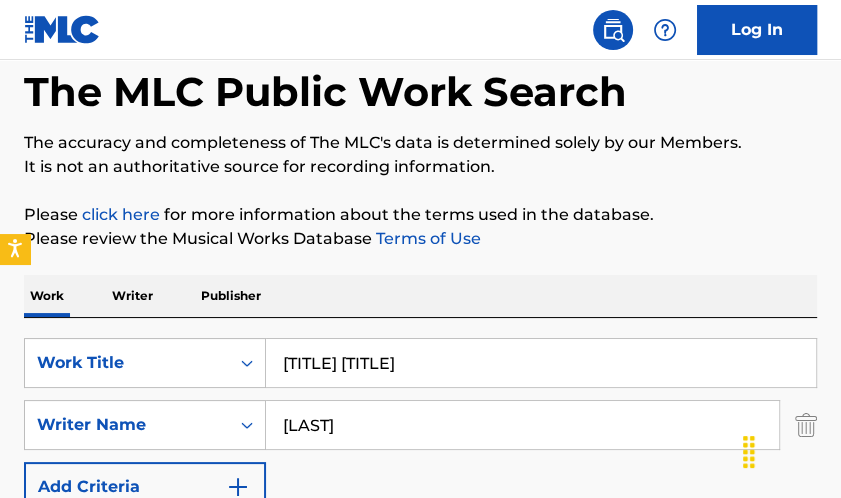 scroll, scrollTop: 193, scrollLeft: 0, axis: vertical 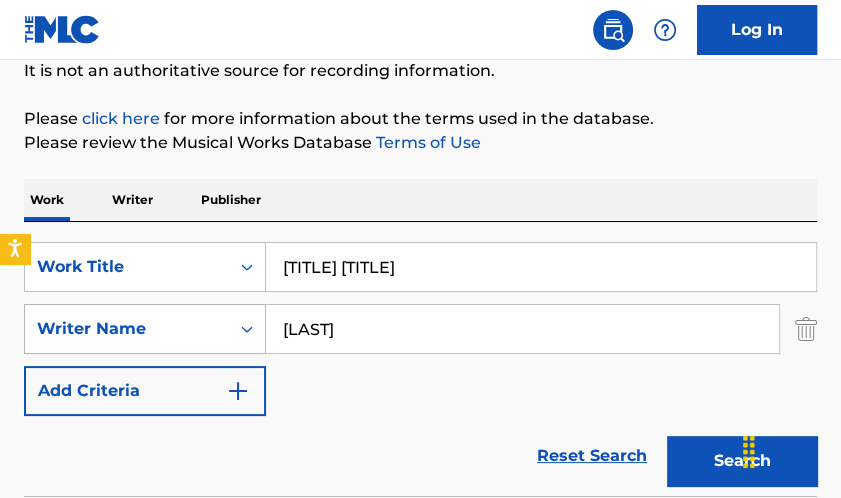 drag, startPoint x: 418, startPoint y: 270, endPoint x: 129, endPoint y: 338, distance: 296.89224 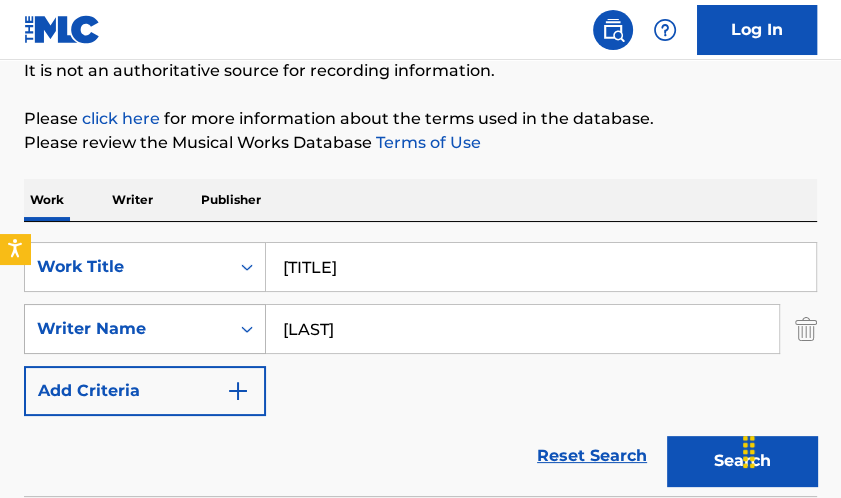 type on "[TITLE]" 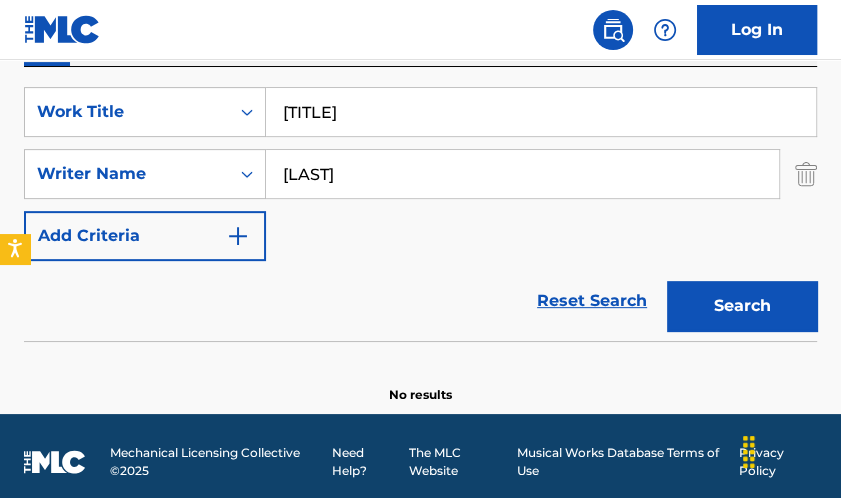 scroll, scrollTop: 359, scrollLeft: 0, axis: vertical 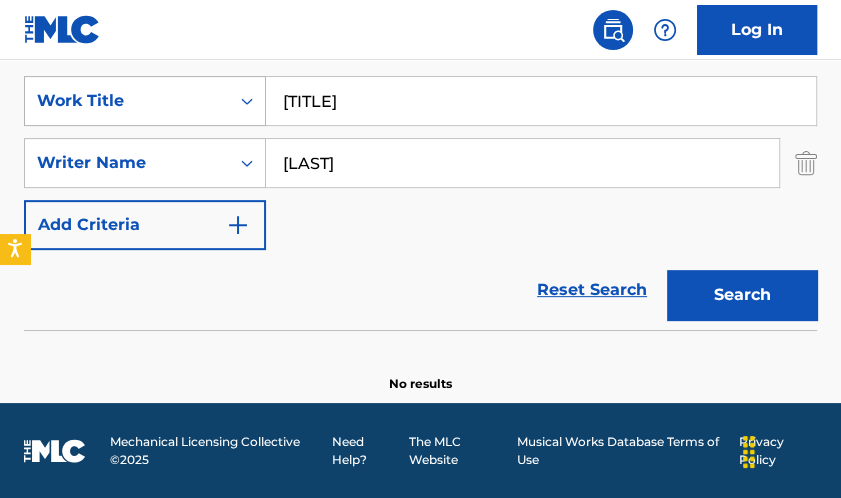 drag, startPoint x: 356, startPoint y: 97, endPoint x: 210, endPoint y: 108, distance: 146.4138 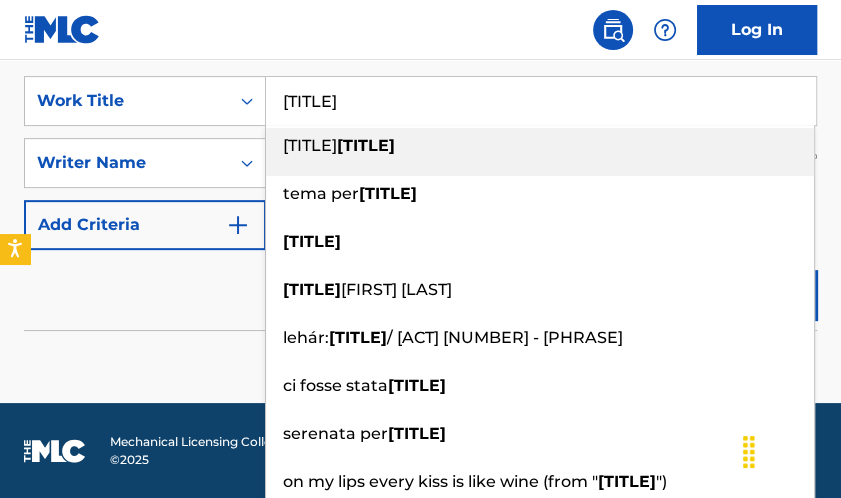 type on "[TITLE]" 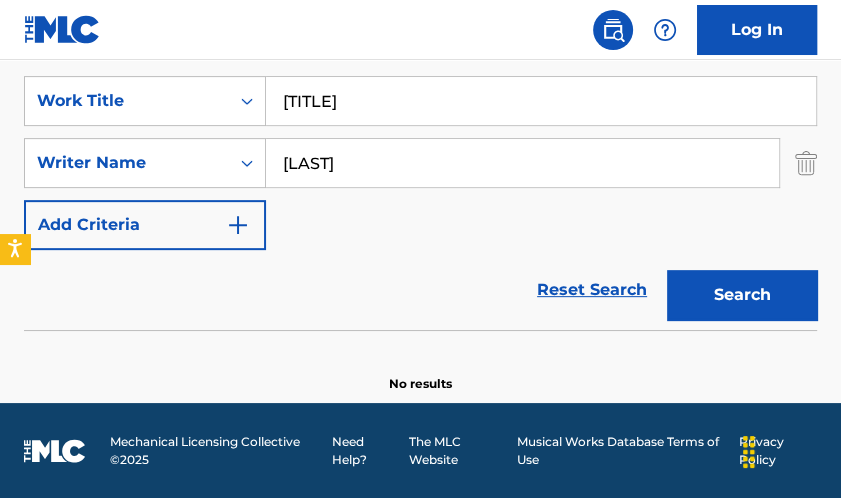 click on "Search" at bounding box center (742, 295) 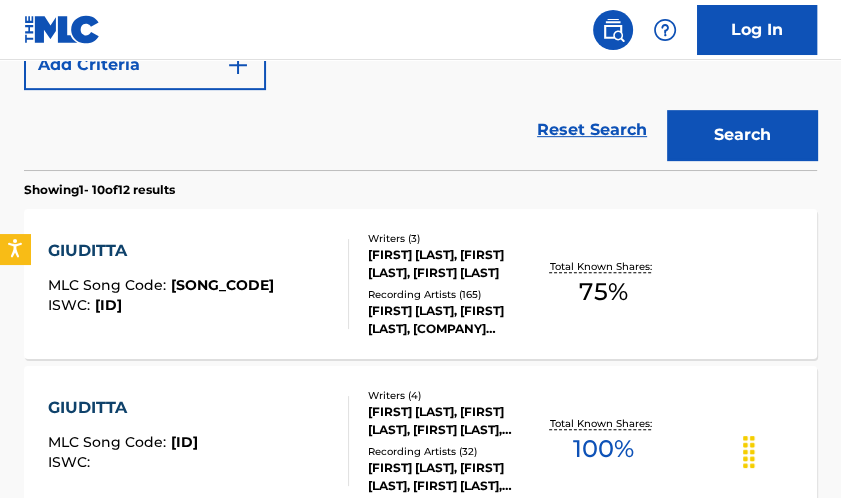 scroll, scrollTop: 599, scrollLeft: 0, axis: vertical 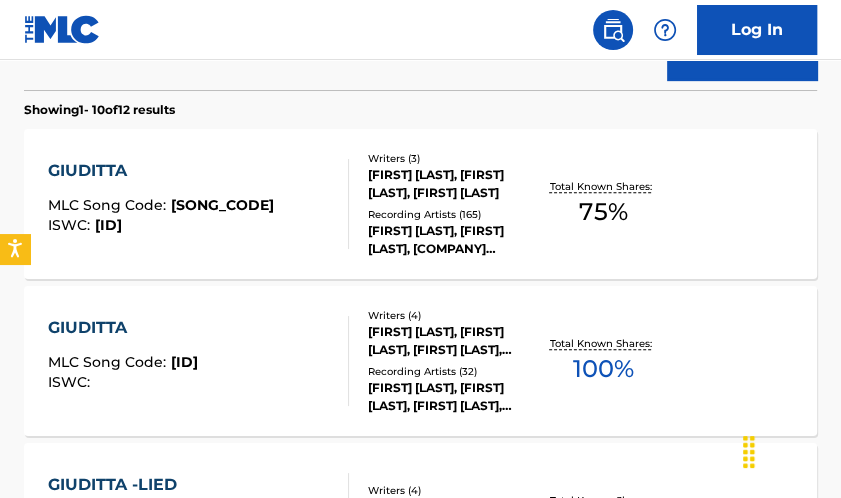 click on "GIUDITTA" at bounding box center [161, 171] 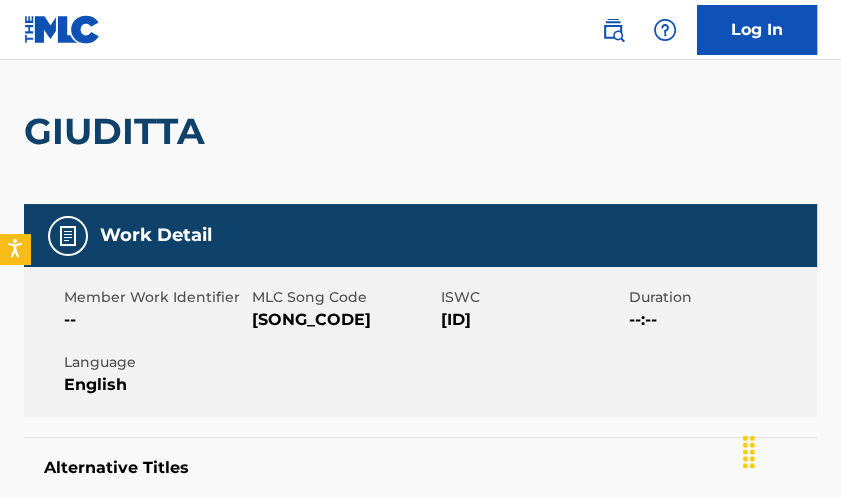 scroll, scrollTop: 0, scrollLeft: 0, axis: both 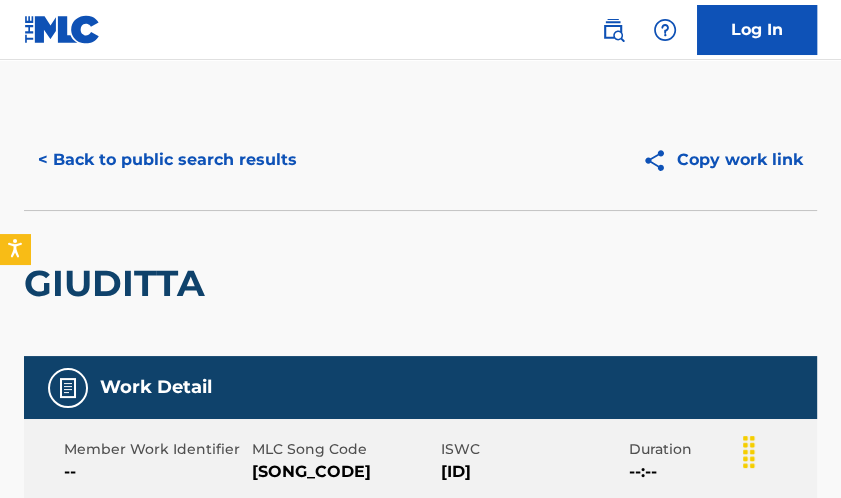 click on "< Back to public search results" at bounding box center (167, 160) 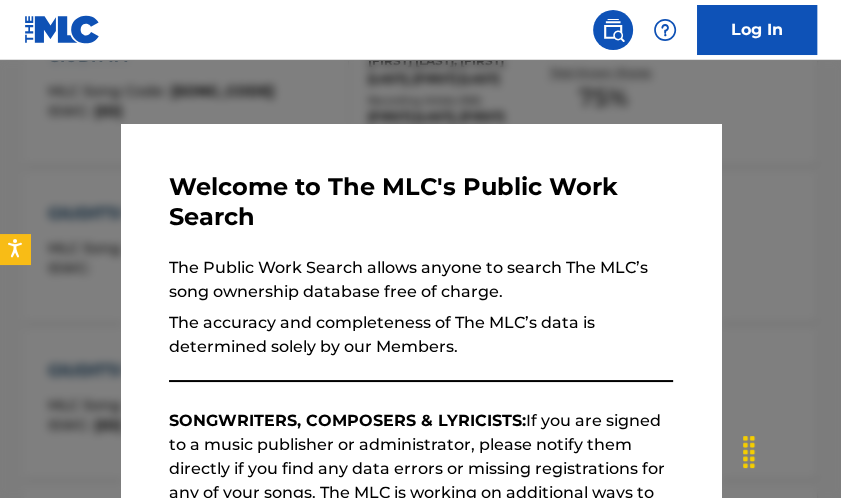 click at bounding box center (420, 309) 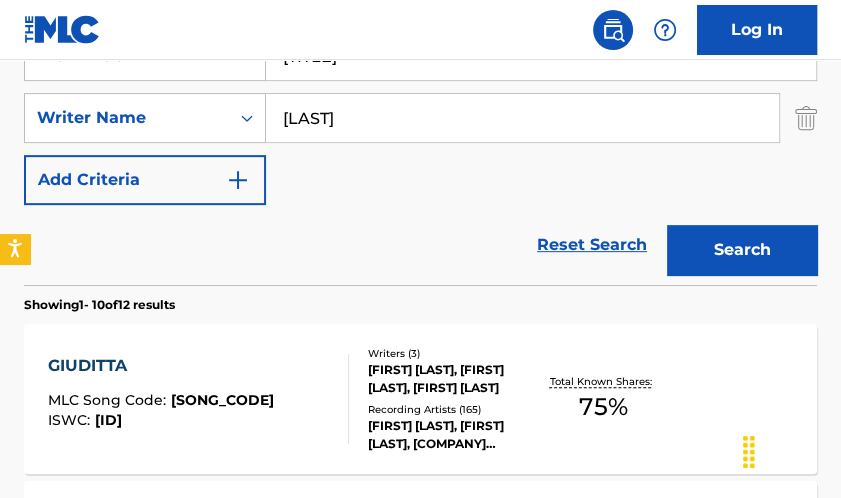 scroll, scrollTop: 393, scrollLeft: 0, axis: vertical 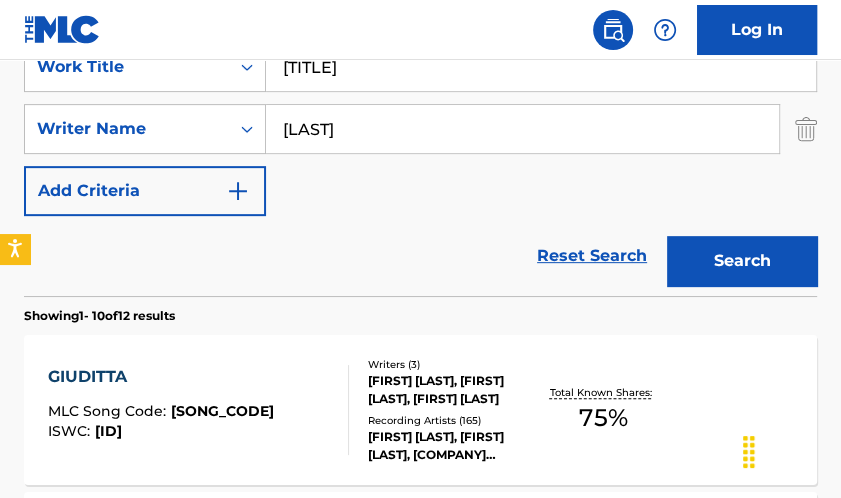 click on "[LAST]" at bounding box center (522, 129) 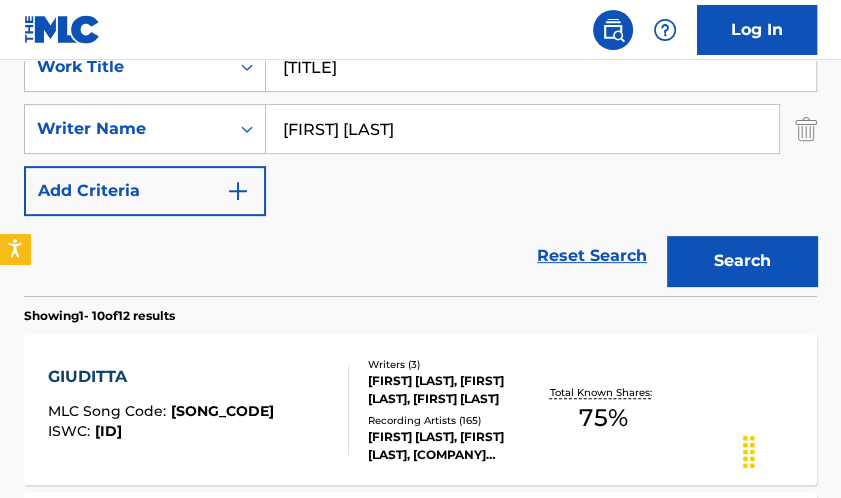 type on "[FIRST] [LAST]" 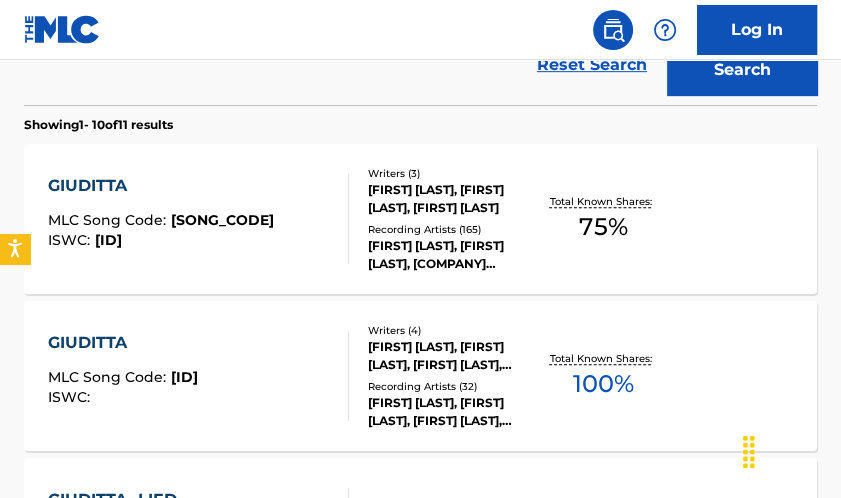 scroll, scrollTop: 713, scrollLeft: 0, axis: vertical 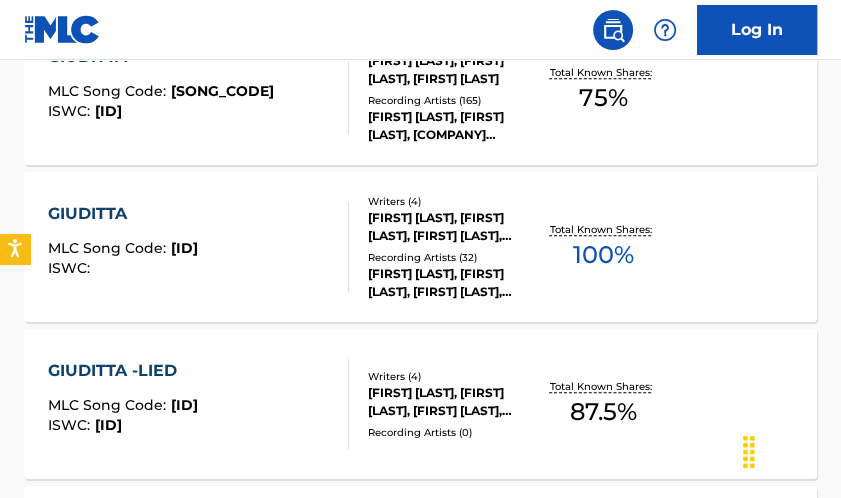click on "GIUDITTA" at bounding box center (123, 214) 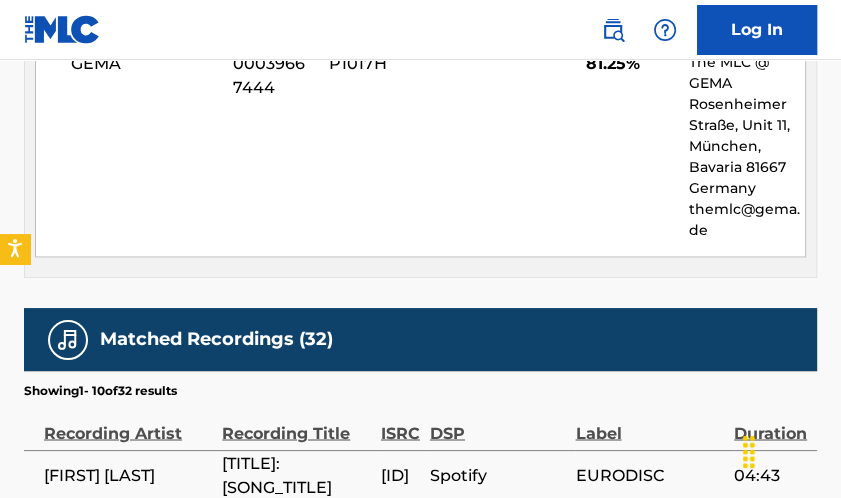 scroll, scrollTop: 1680, scrollLeft: 0, axis: vertical 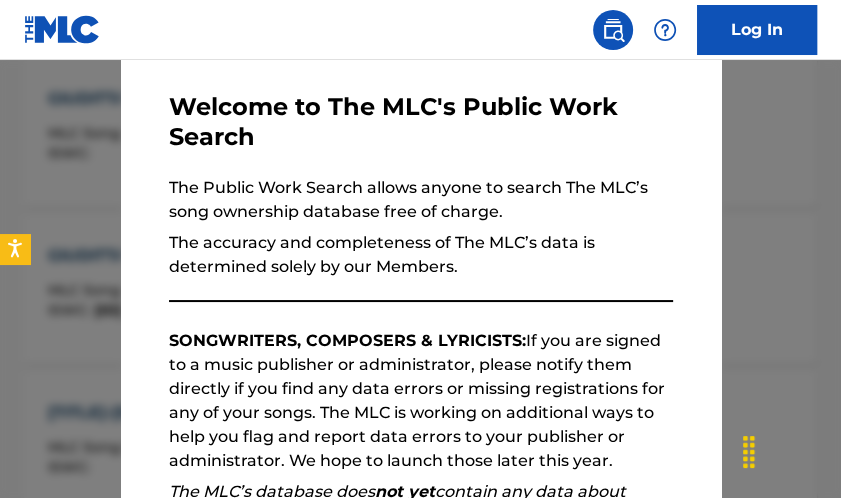 click at bounding box center [420, 309] 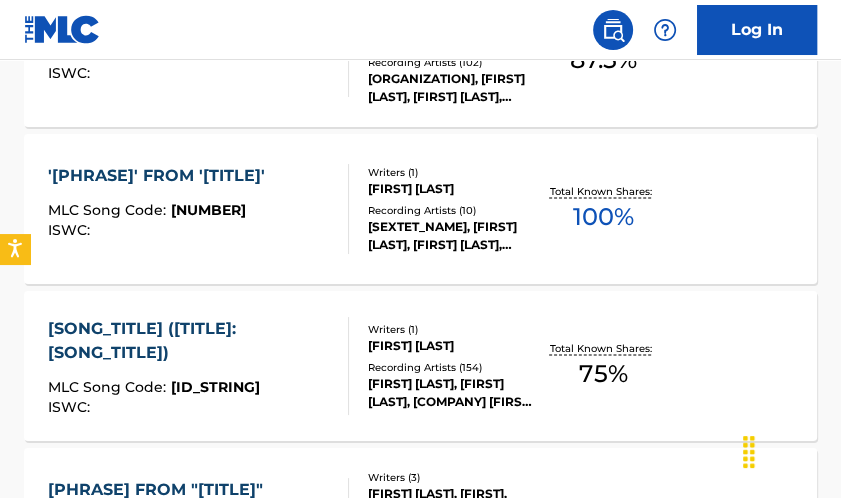 scroll, scrollTop: 1548, scrollLeft: 0, axis: vertical 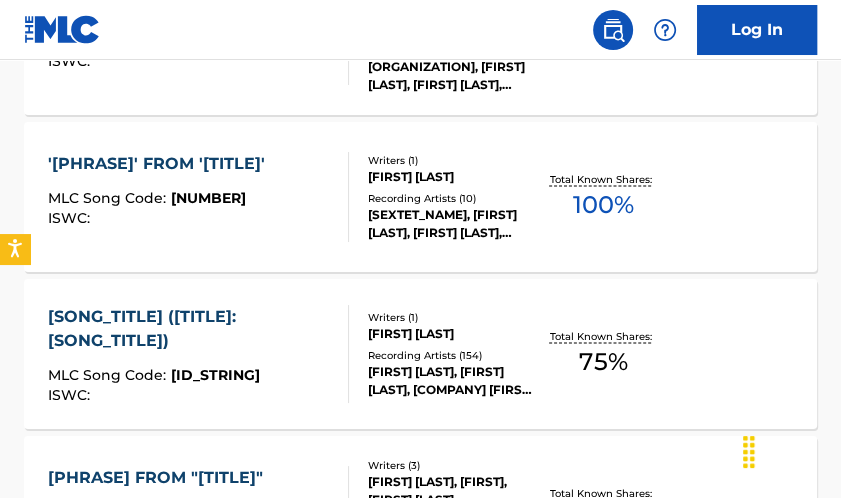 click on "[SONG_TITLE] ([TITLE]: [SONG_TITLE])" at bounding box center (190, 329) 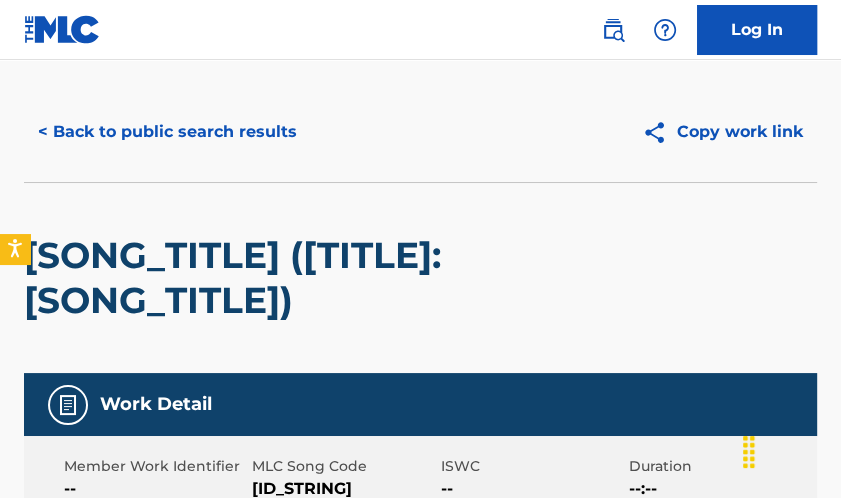 scroll, scrollTop: 0, scrollLeft: 0, axis: both 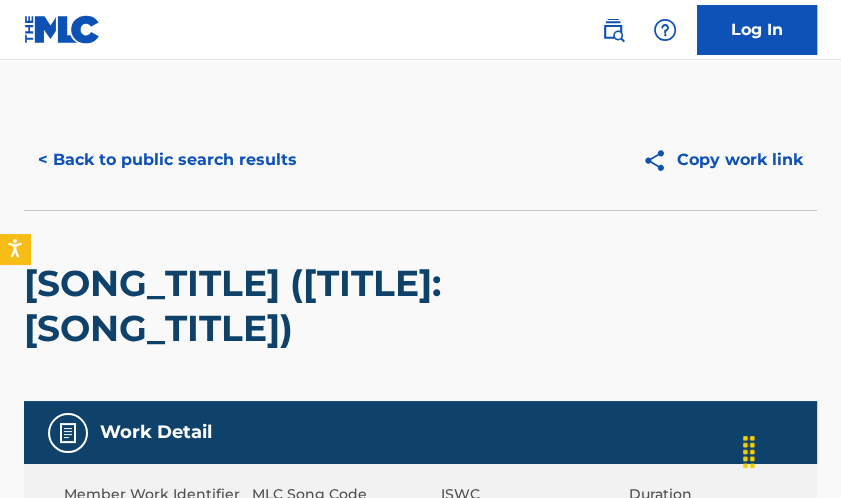 click on "< Back to public search results" at bounding box center [167, 160] 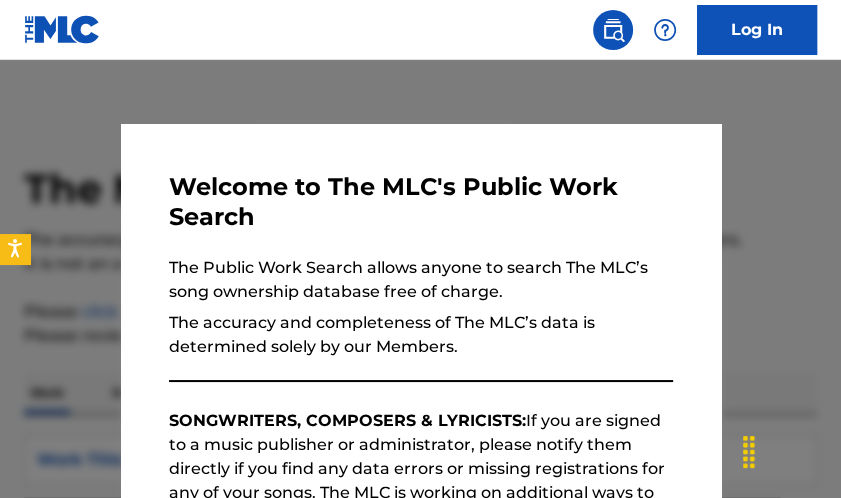 scroll, scrollTop: 1662, scrollLeft: 0, axis: vertical 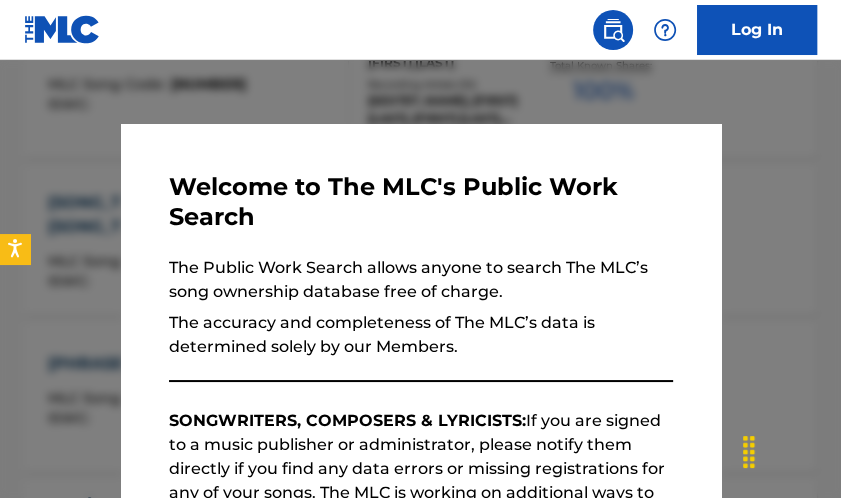 click at bounding box center [420, 309] 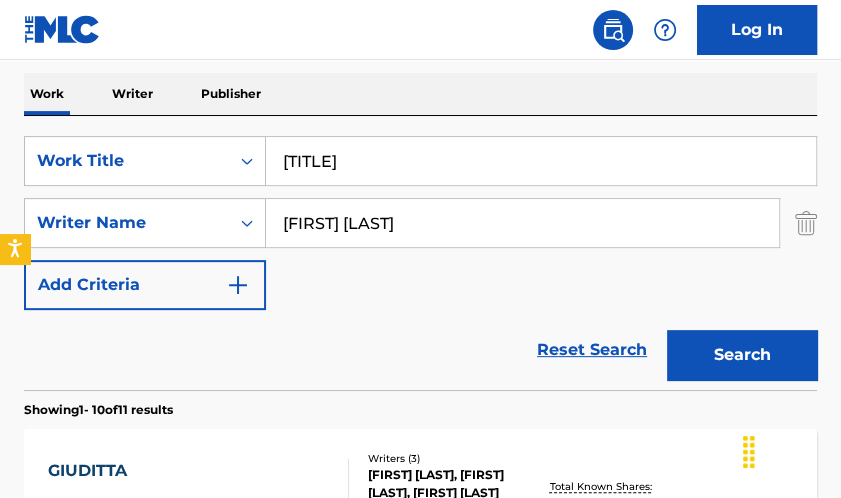 scroll, scrollTop: 302, scrollLeft: 0, axis: vertical 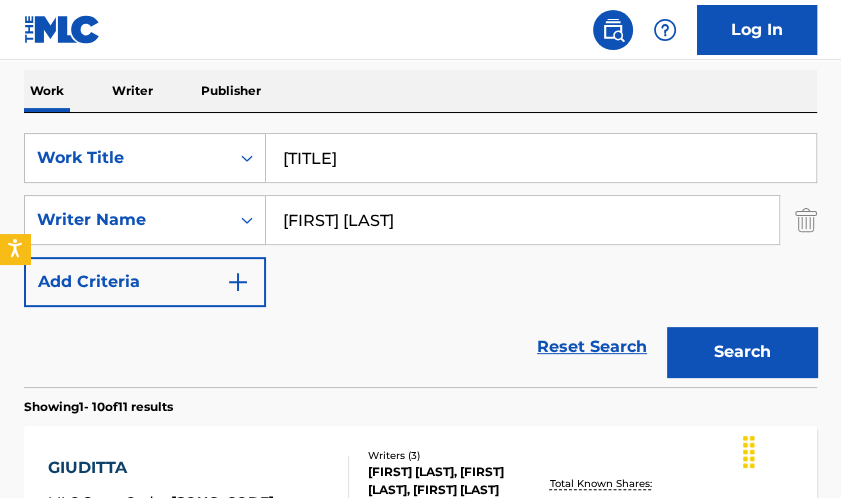 drag, startPoint x: 386, startPoint y: 157, endPoint x: 268, endPoint y: 177, distance: 119.682915 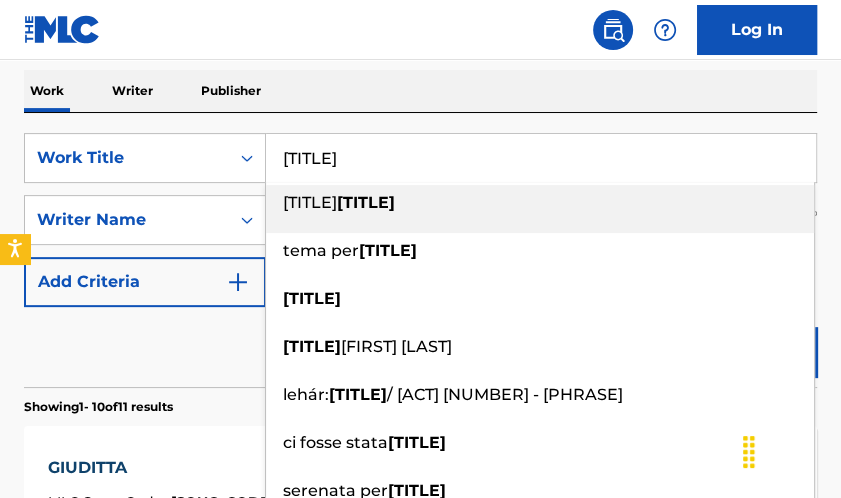 paste on "[TITLE] [TITLE]" 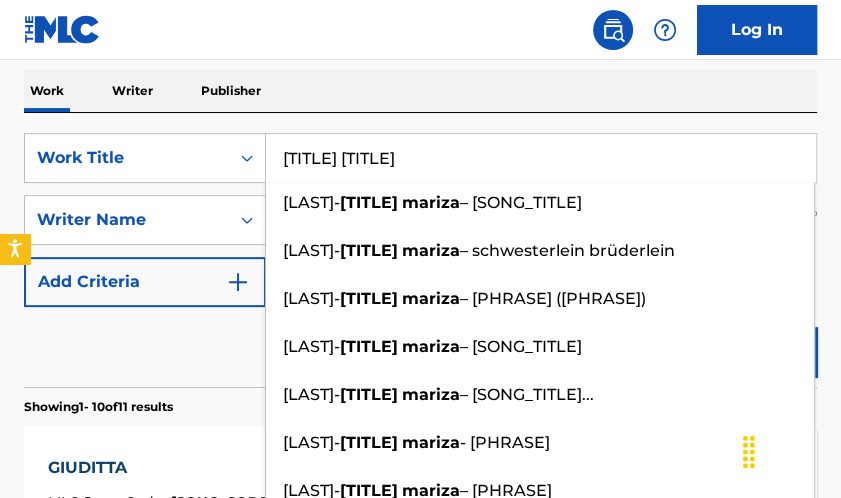 type on "[TITLE] [TITLE]" 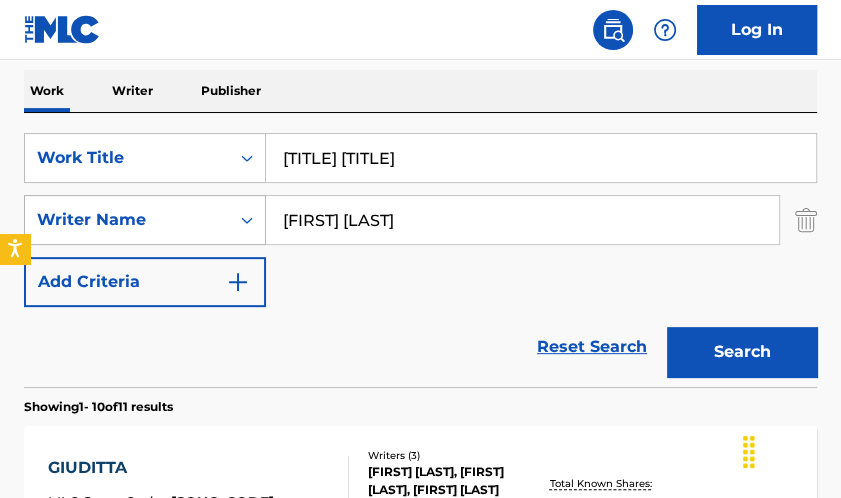 drag, startPoint x: 419, startPoint y: 219, endPoint x: 233, endPoint y: 233, distance: 186.52614 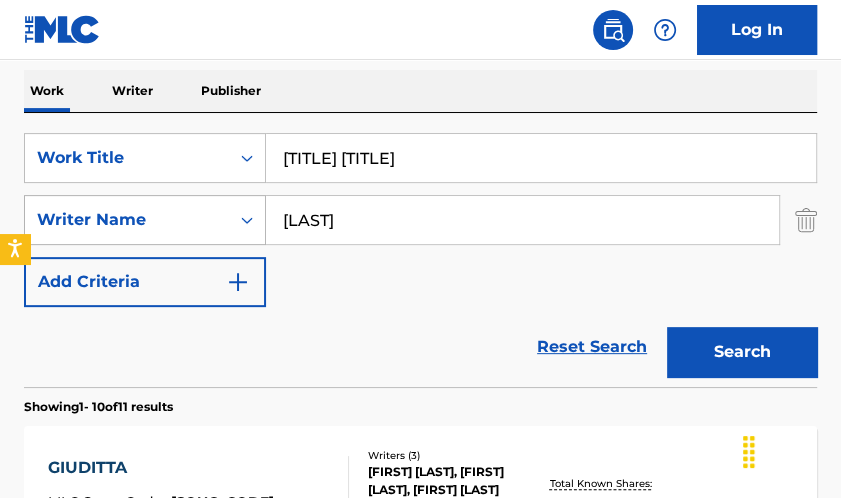 type on "[LAST]" 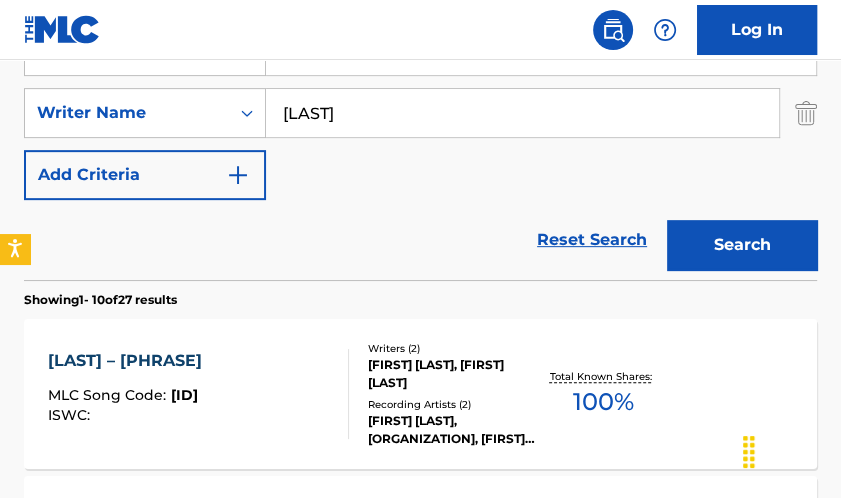 scroll, scrollTop: 542, scrollLeft: 0, axis: vertical 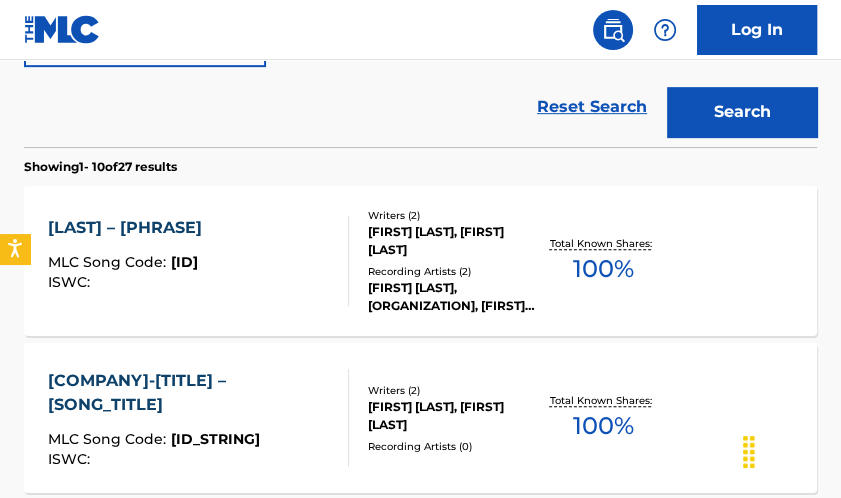 click on "[LAST] – [PHRASE]" at bounding box center (130, 228) 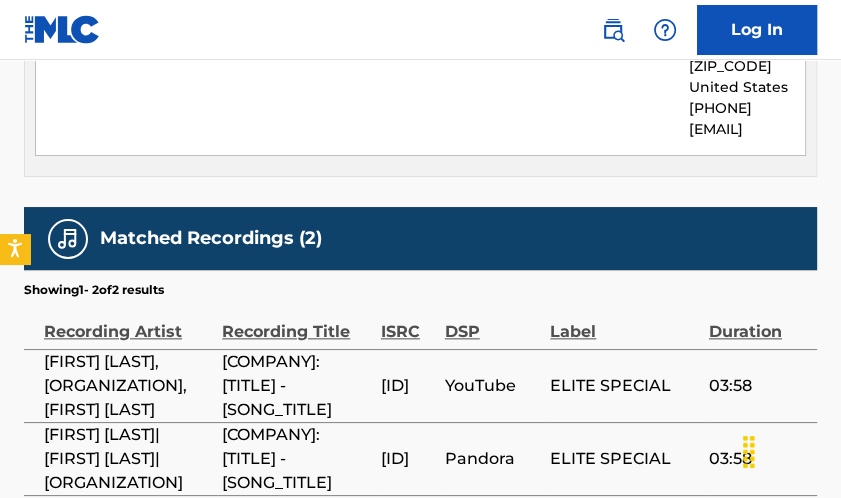 scroll, scrollTop: 1200, scrollLeft: 0, axis: vertical 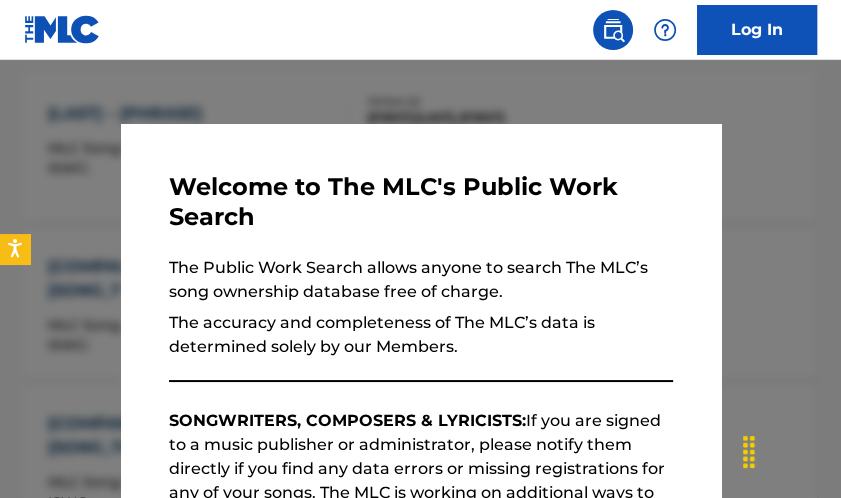 click at bounding box center [420, 309] 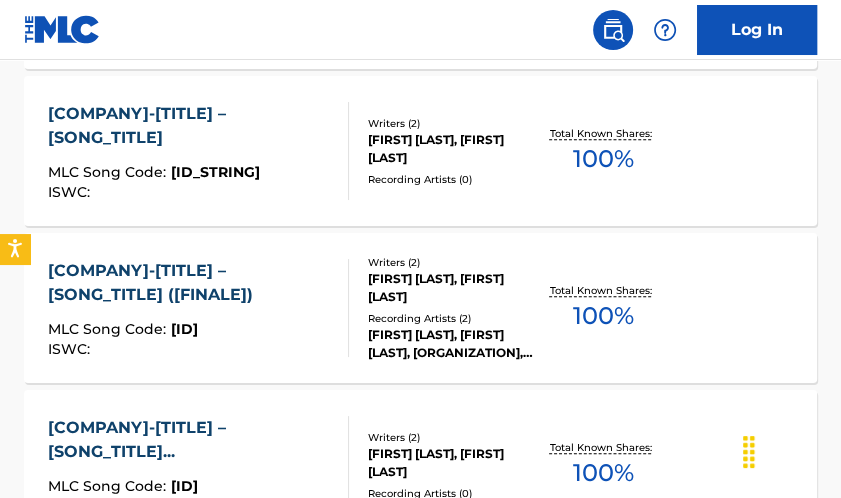 scroll, scrollTop: 816, scrollLeft: 0, axis: vertical 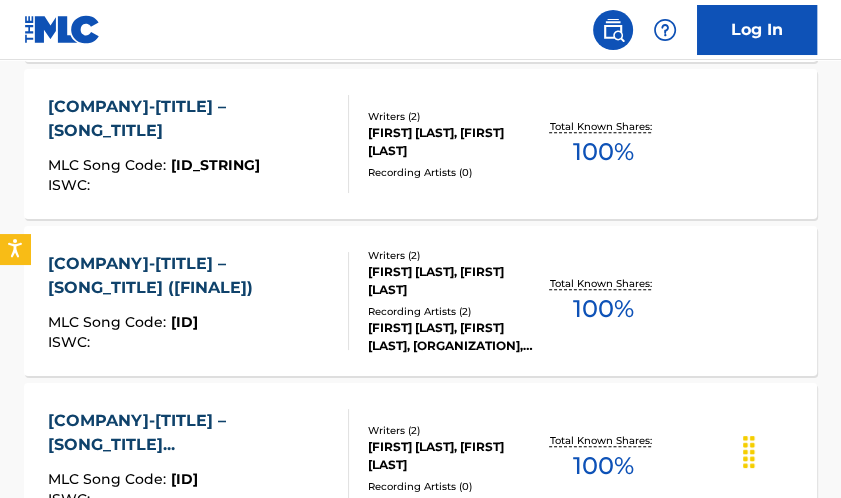click on "[COMPANY]-[TITLE] – [SONG_TITLE] ([FINALE])" at bounding box center [190, 276] 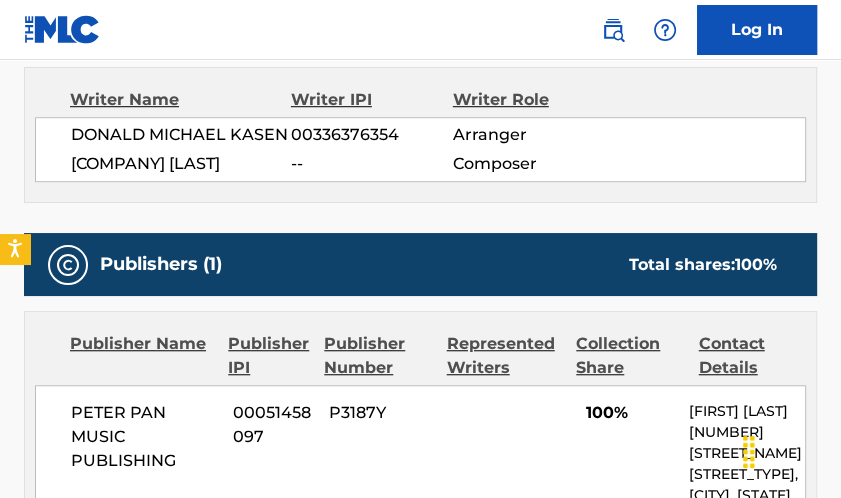 scroll, scrollTop: 800, scrollLeft: 0, axis: vertical 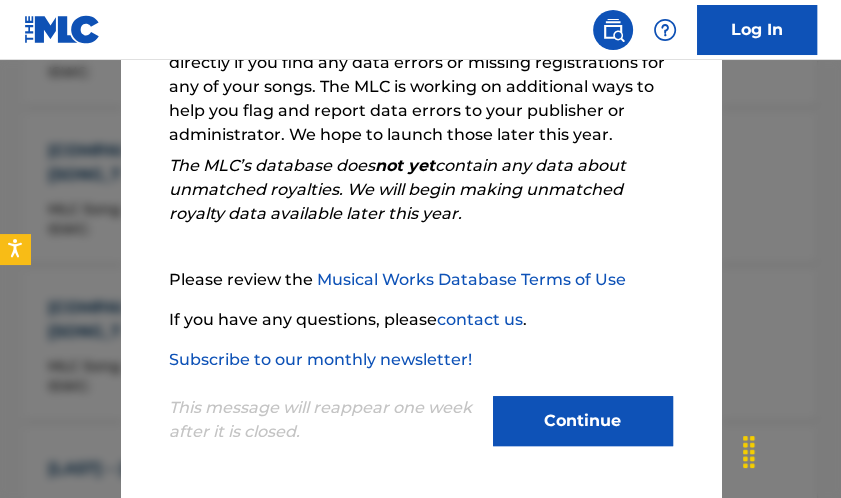 click at bounding box center [420, 309] 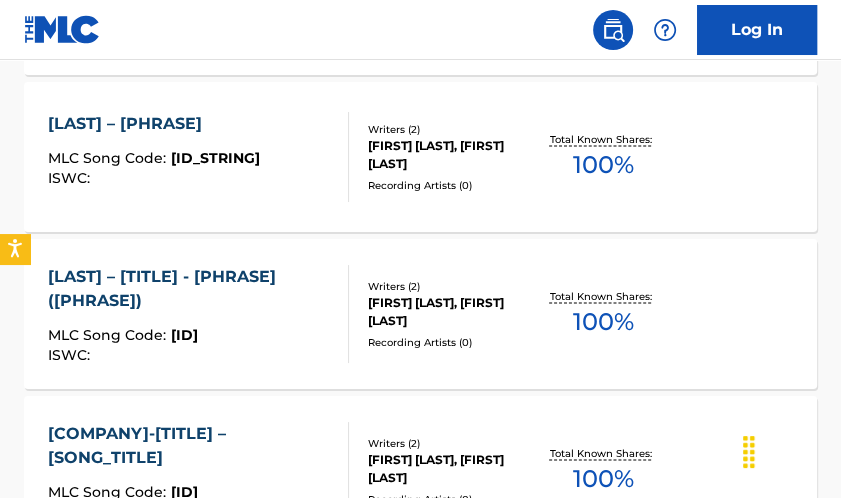 scroll, scrollTop: 1649, scrollLeft: 0, axis: vertical 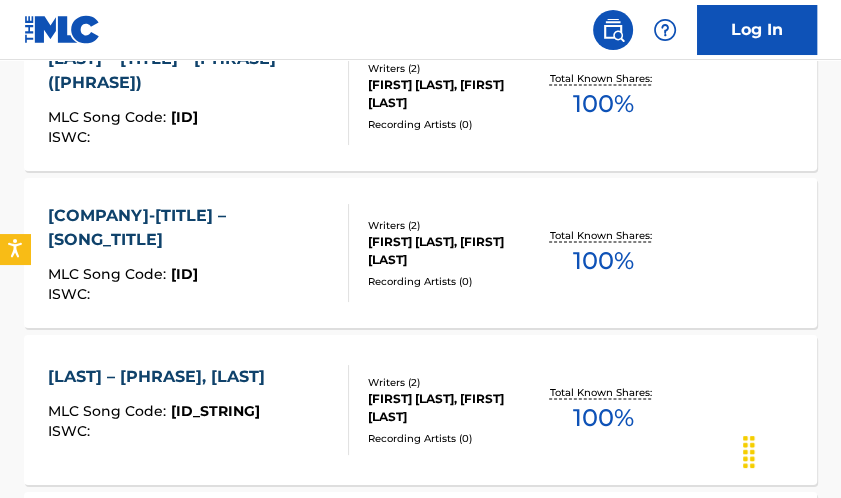 click on "[LAST] – [PHRASE], [LAST]" at bounding box center (161, 377) 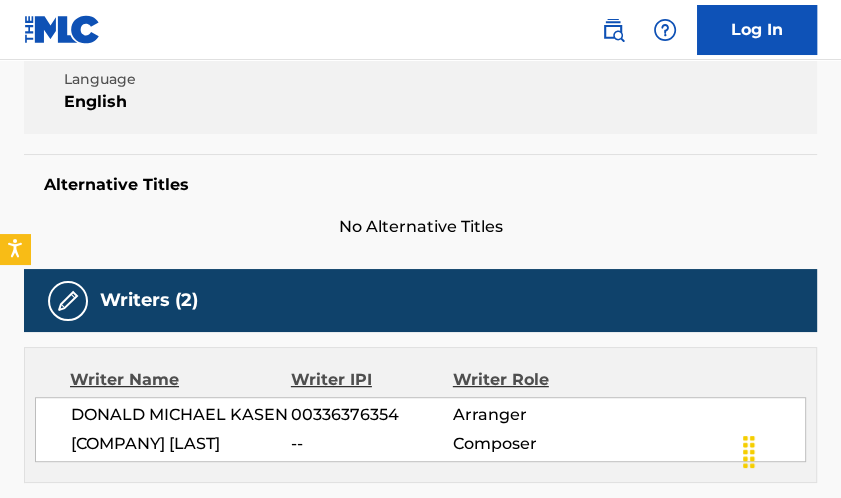 scroll, scrollTop: 0, scrollLeft: 0, axis: both 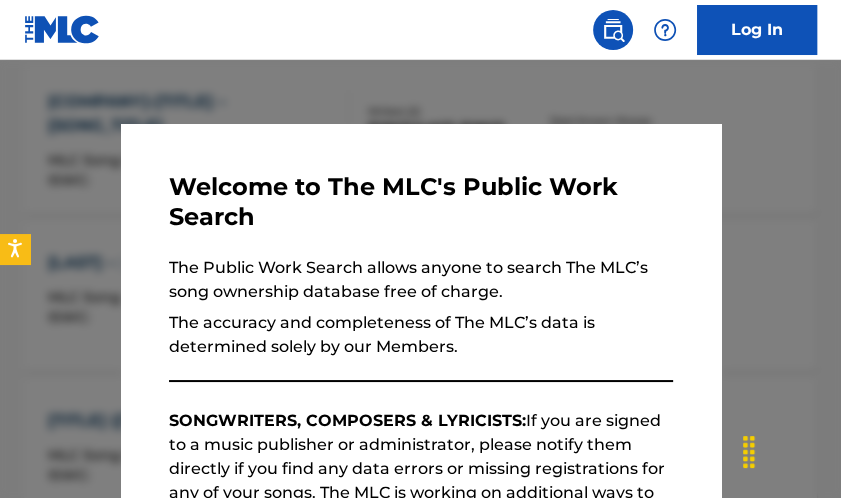 click at bounding box center [420, 309] 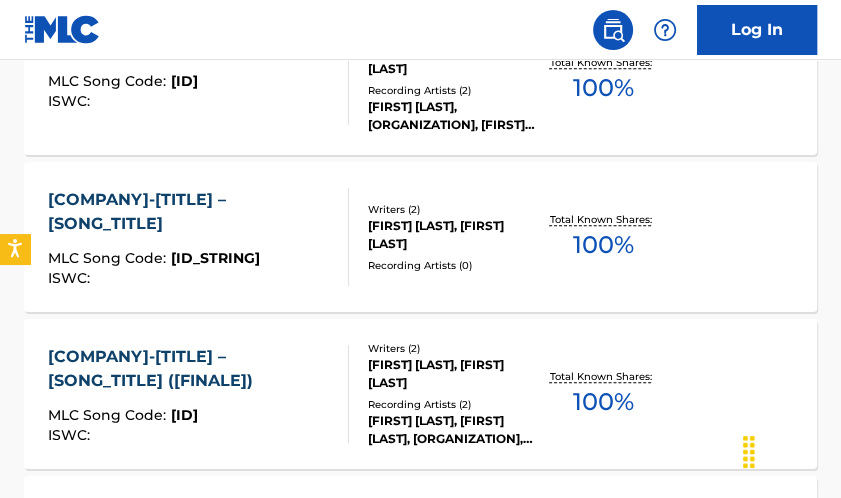 scroll, scrollTop: 323, scrollLeft: 0, axis: vertical 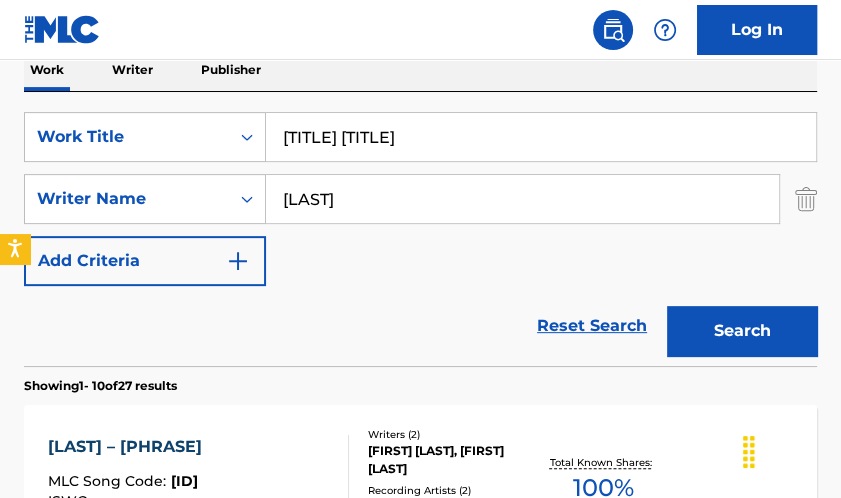 click on "[LAST]" at bounding box center (522, 199) 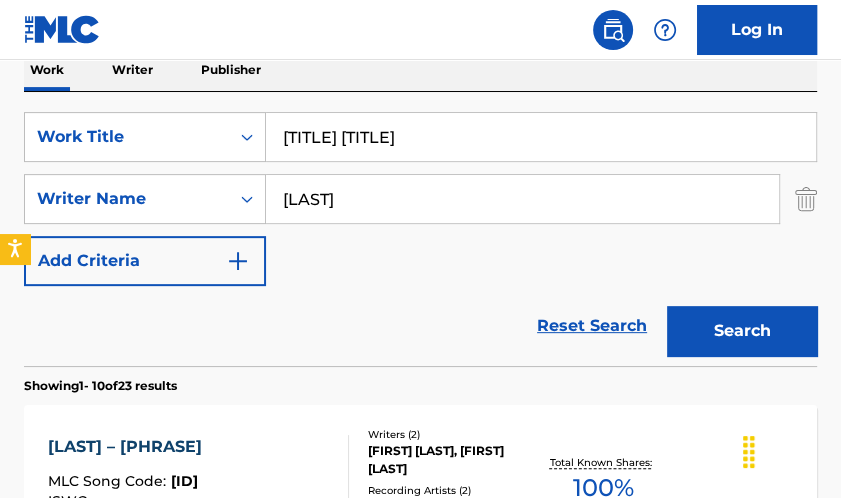 scroll, scrollTop: 403, scrollLeft: 0, axis: vertical 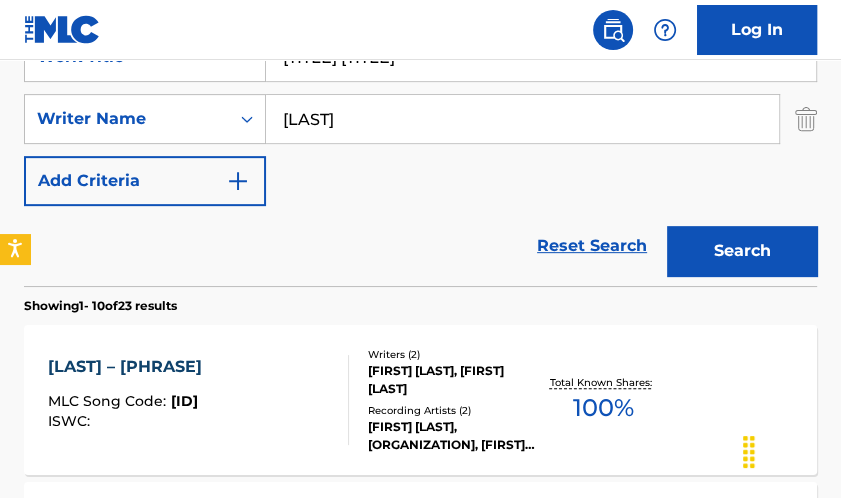 click on "[LAST] – [PHRASE]" at bounding box center (130, 367) 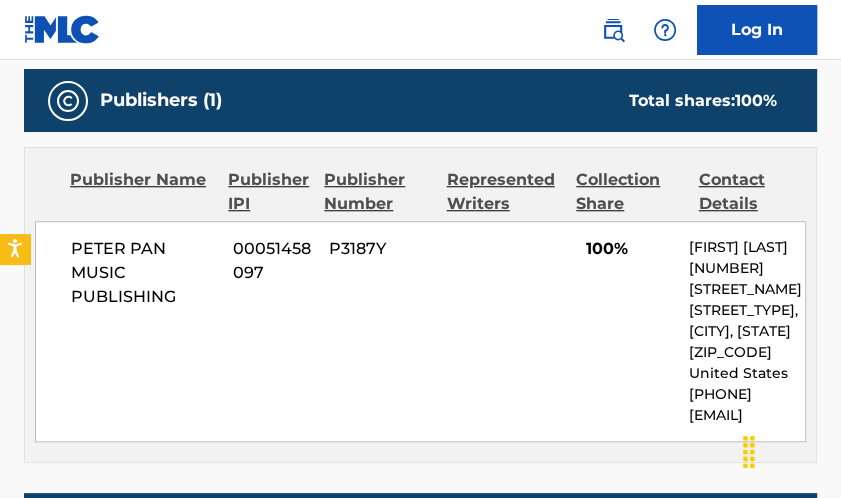 scroll, scrollTop: 880, scrollLeft: 0, axis: vertical 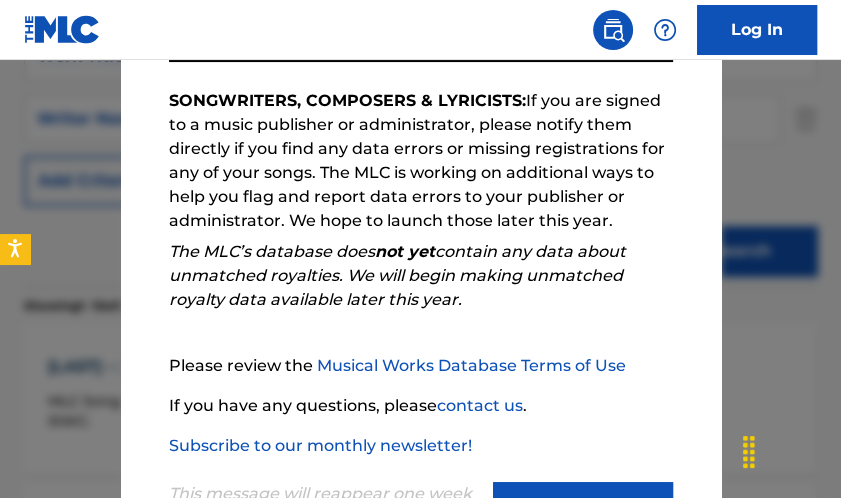 click at bounding box center (420, 309) 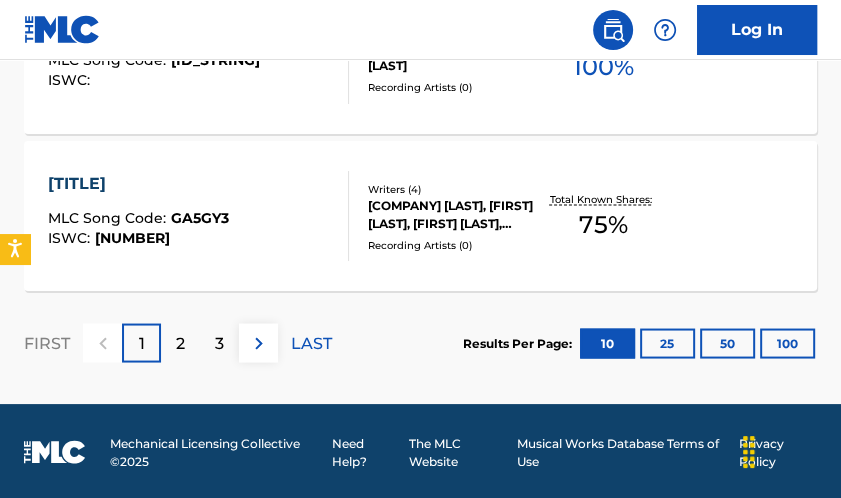 scroll, scrollTop: 2001, scrollLeft: 0, axis: vertical 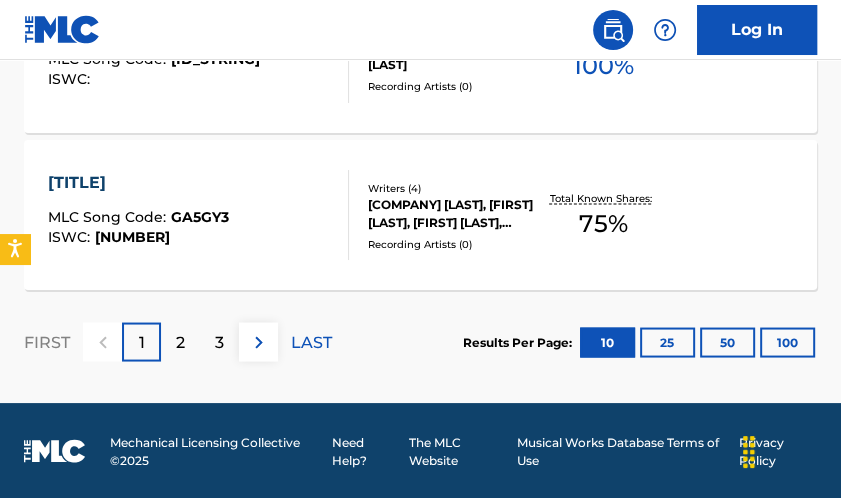 click on "[TITLE]" at bounding box center (138, 182) 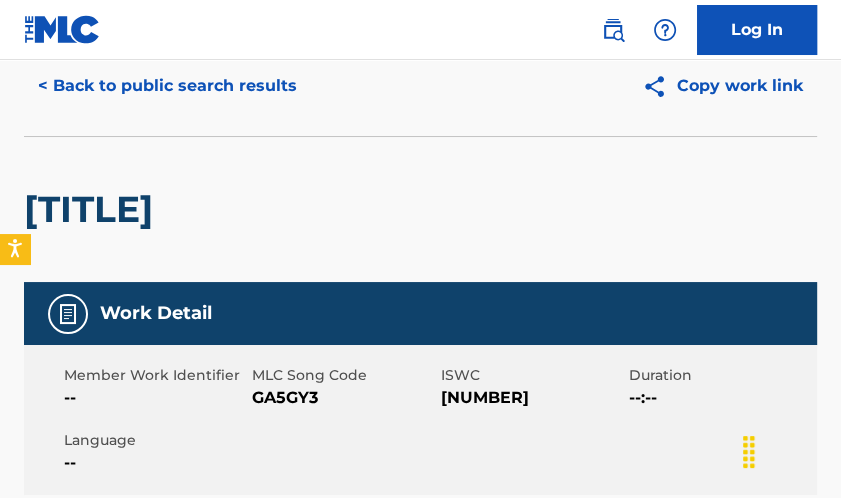scroll, scrollTop: 0, scrollLeft: 0, axis: both 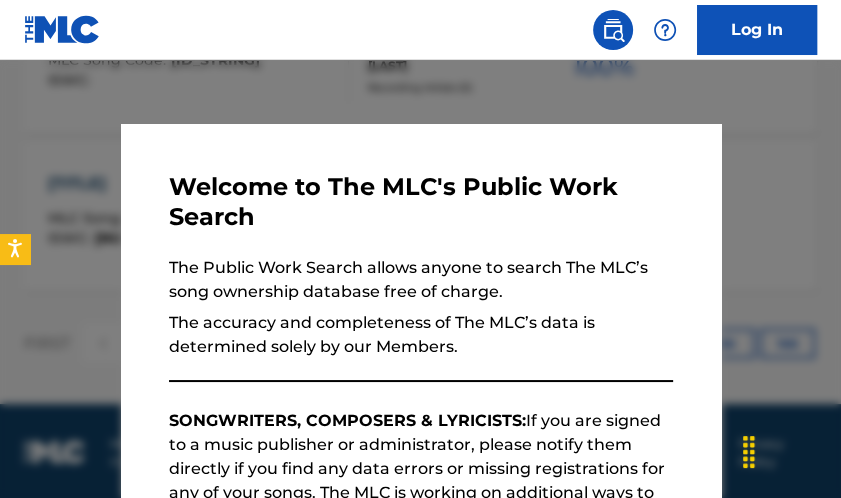 click at bounding box center (420, 309) 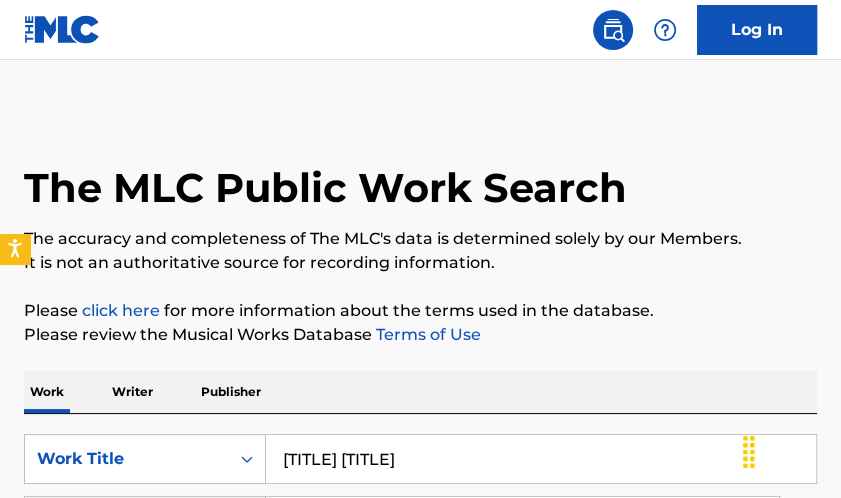 scroll, scrollTop: 0, scrollLeft: 0, axis: both 